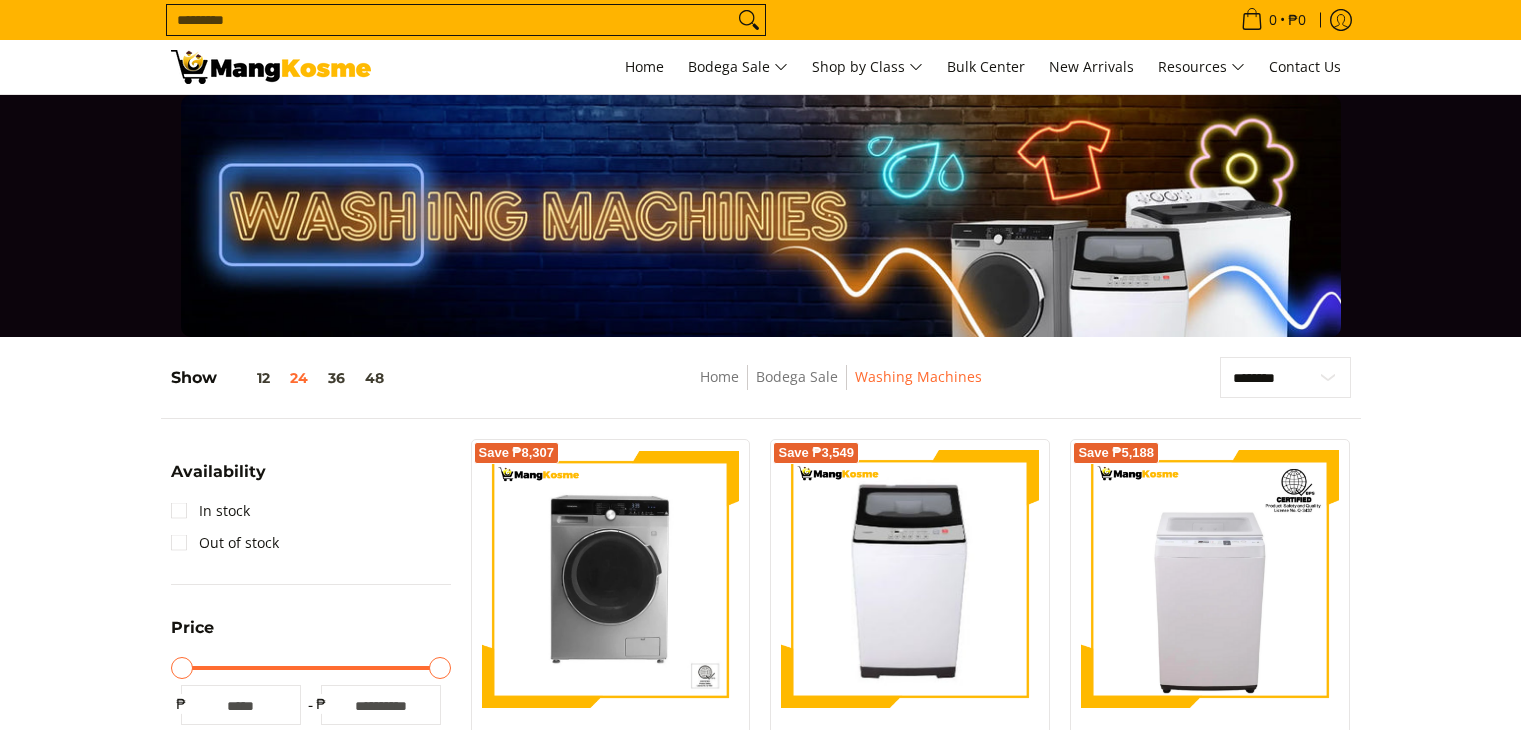 scroll, scrollTop: 0, scrollLeft: 0, axis: both 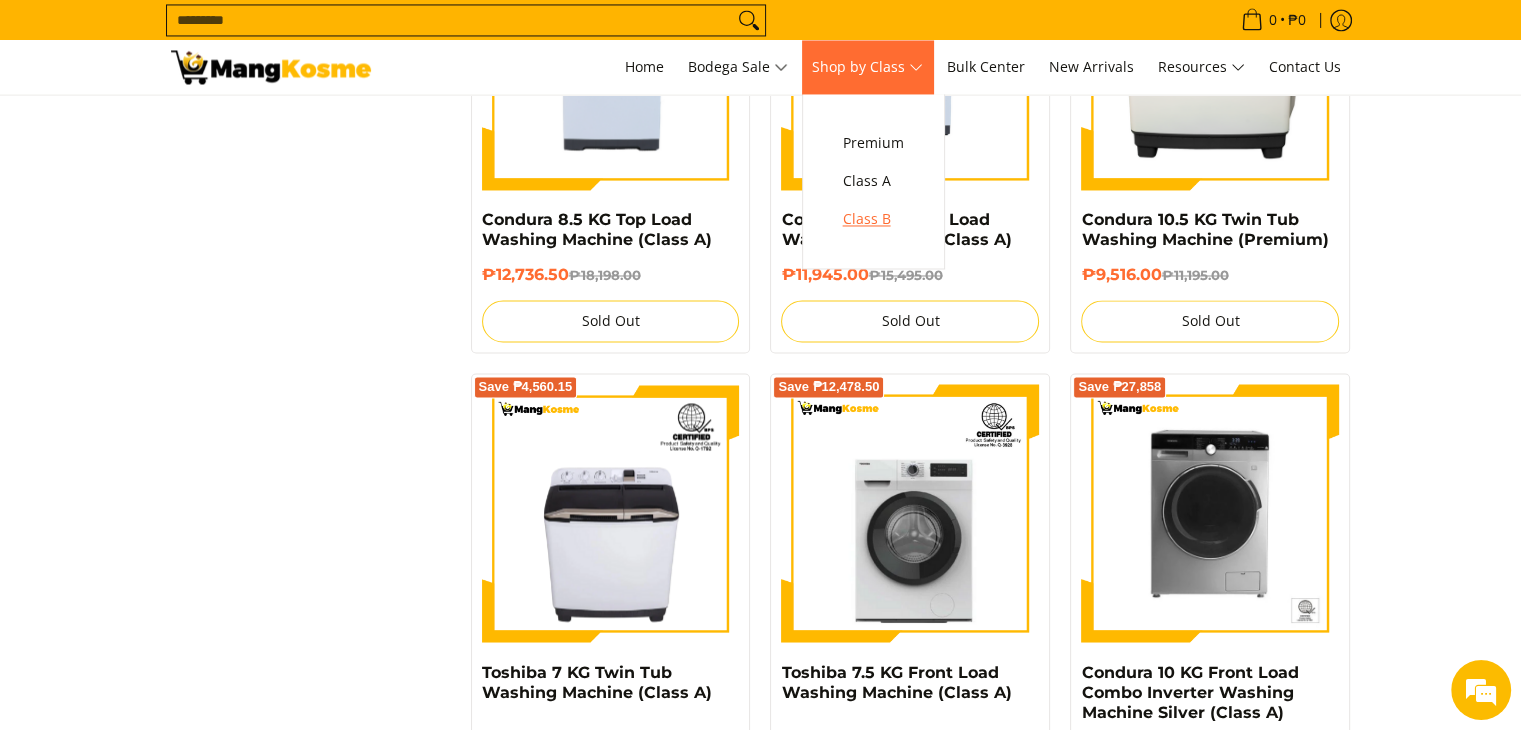 click on "Class B" at bounding box center (873, 219) 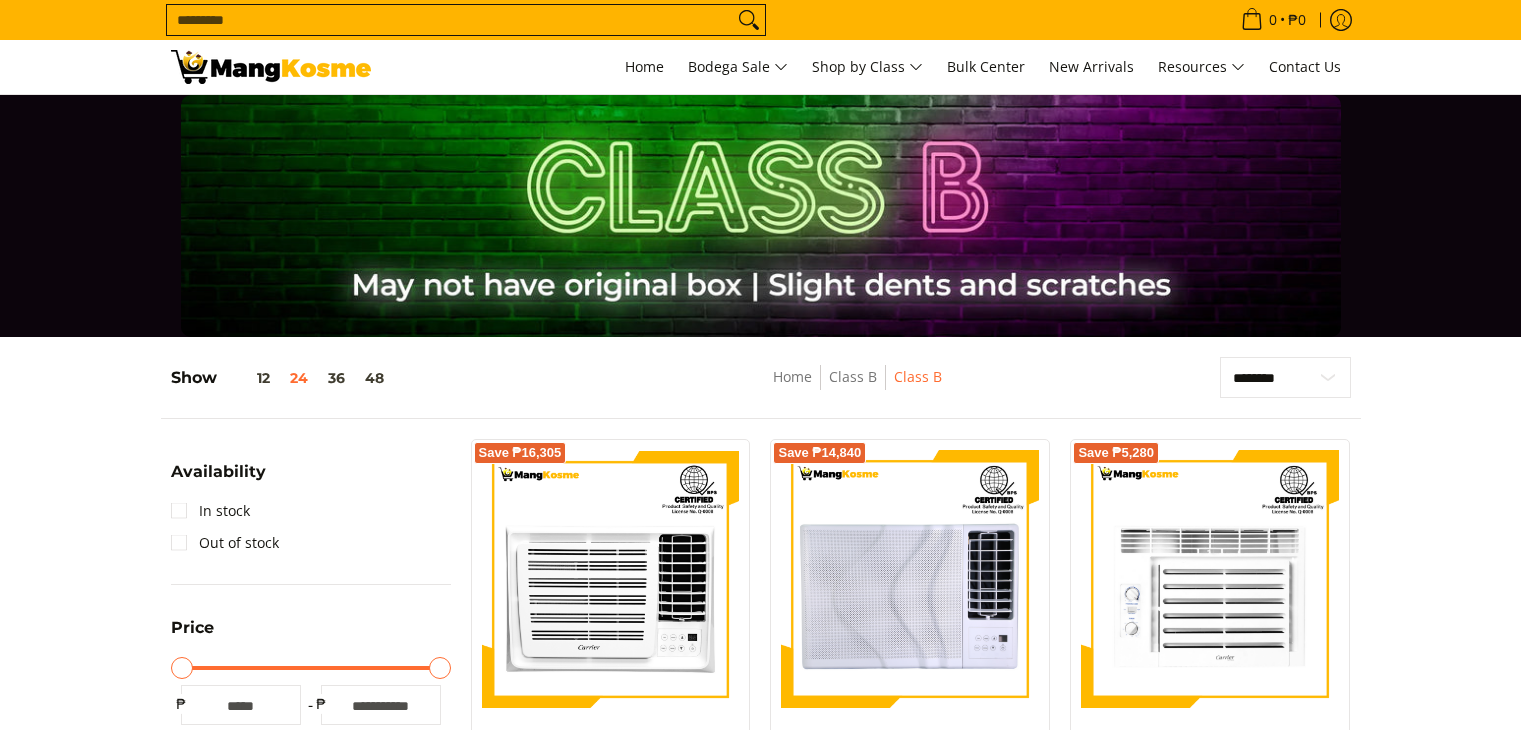 scroll, scrollTop: 0, scrollLeft: 0, axis: both 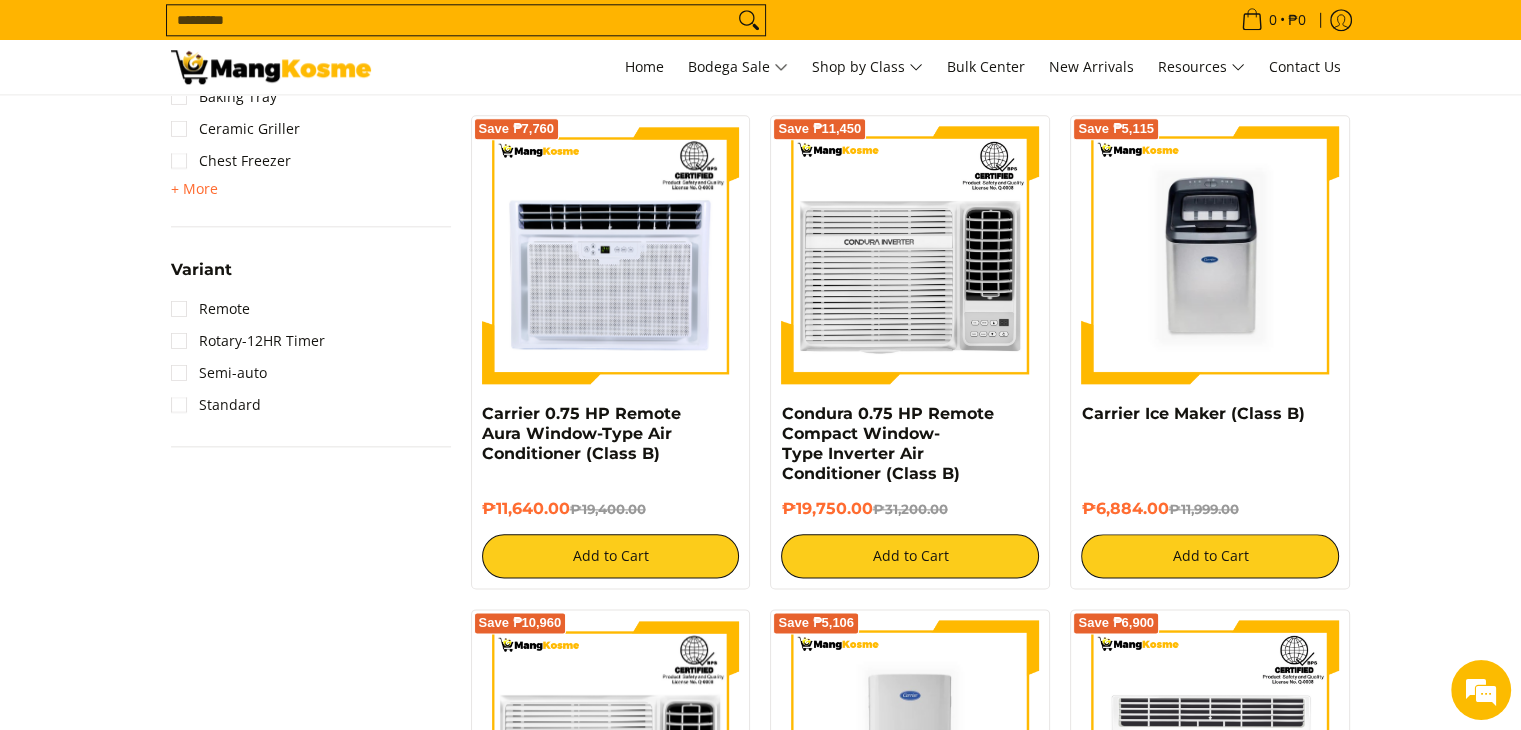 click at bounding box center (910, 255) 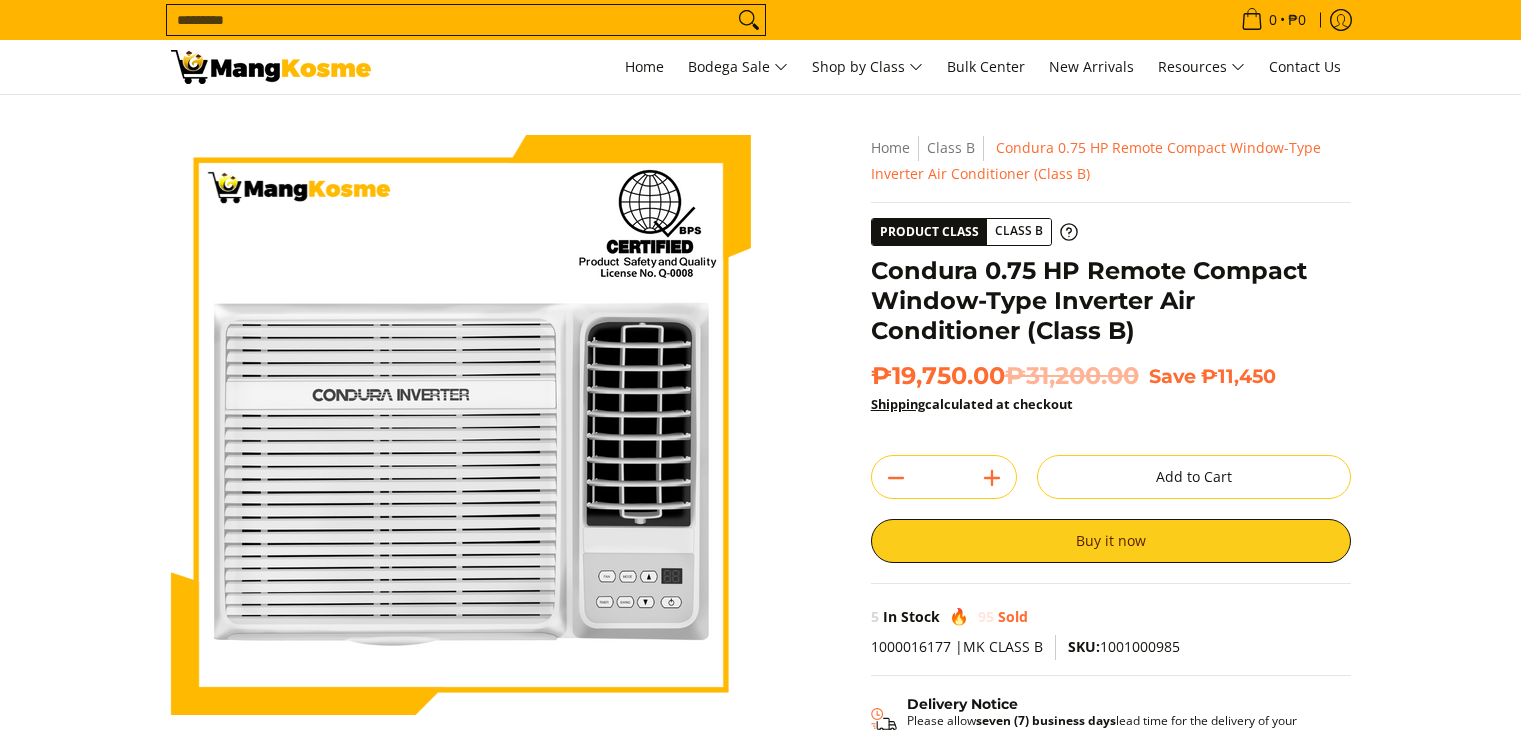 scroll, scrollTop: 80, scrollLeft: 0, axis: vertical 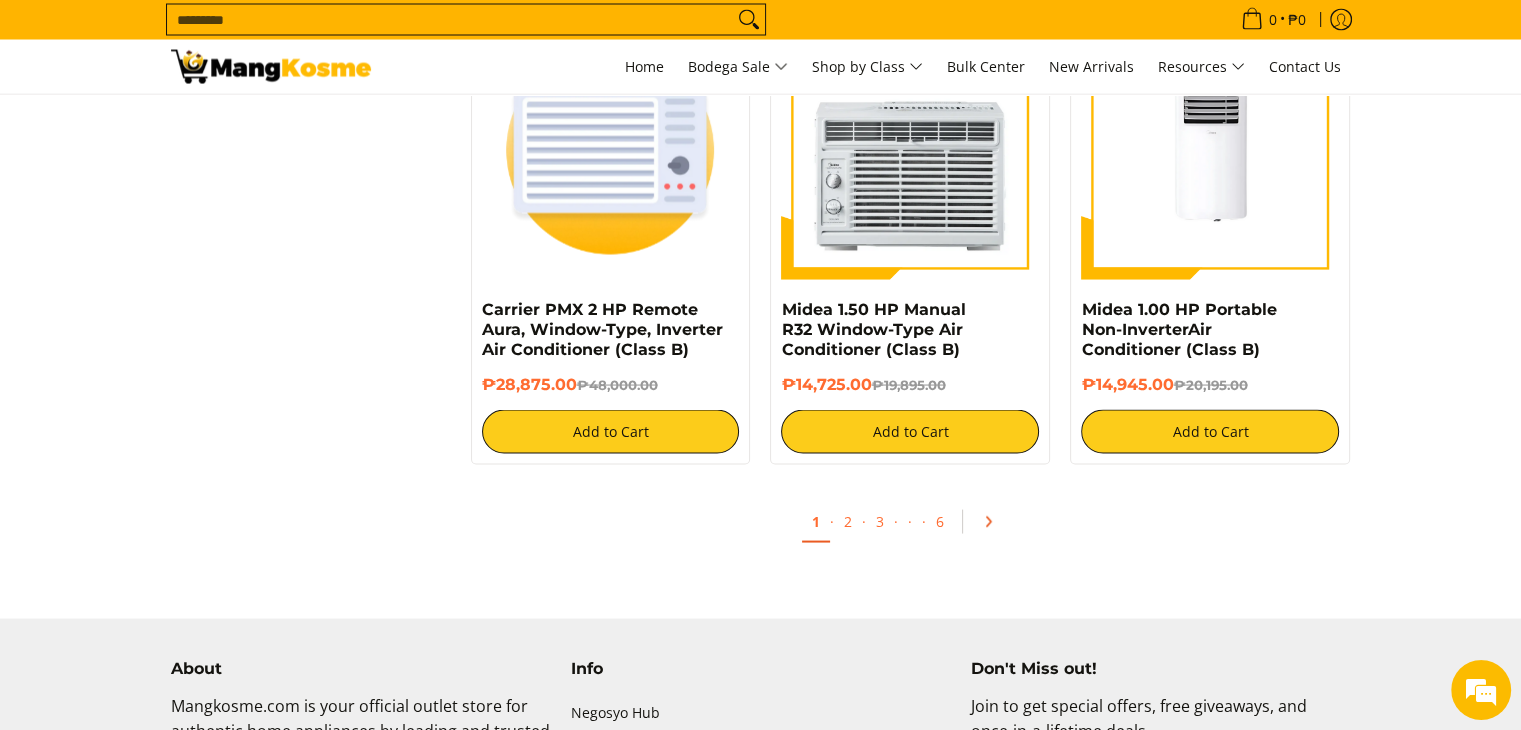 click 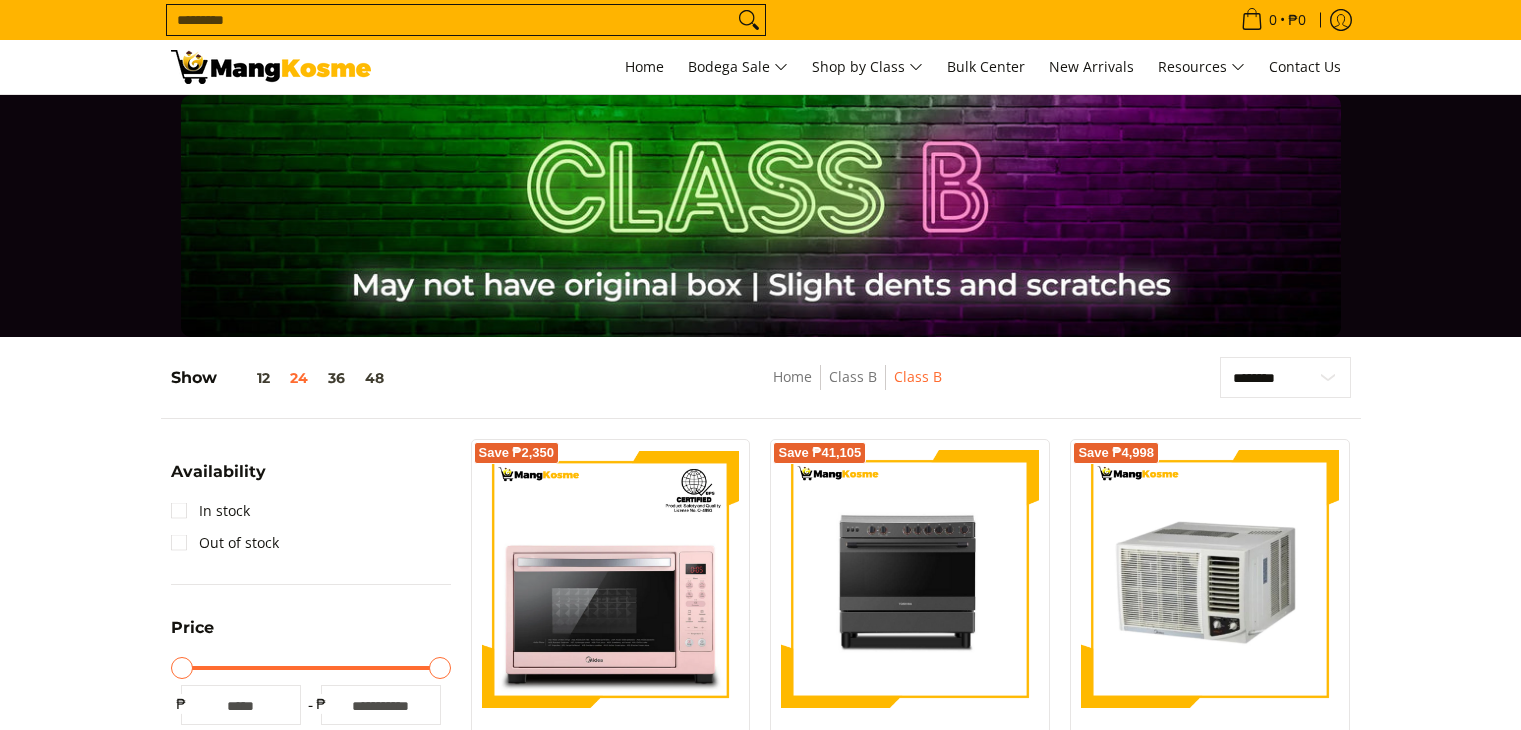 scroll, scrollTop: 80, scrollLeft: 0, axis: vertical 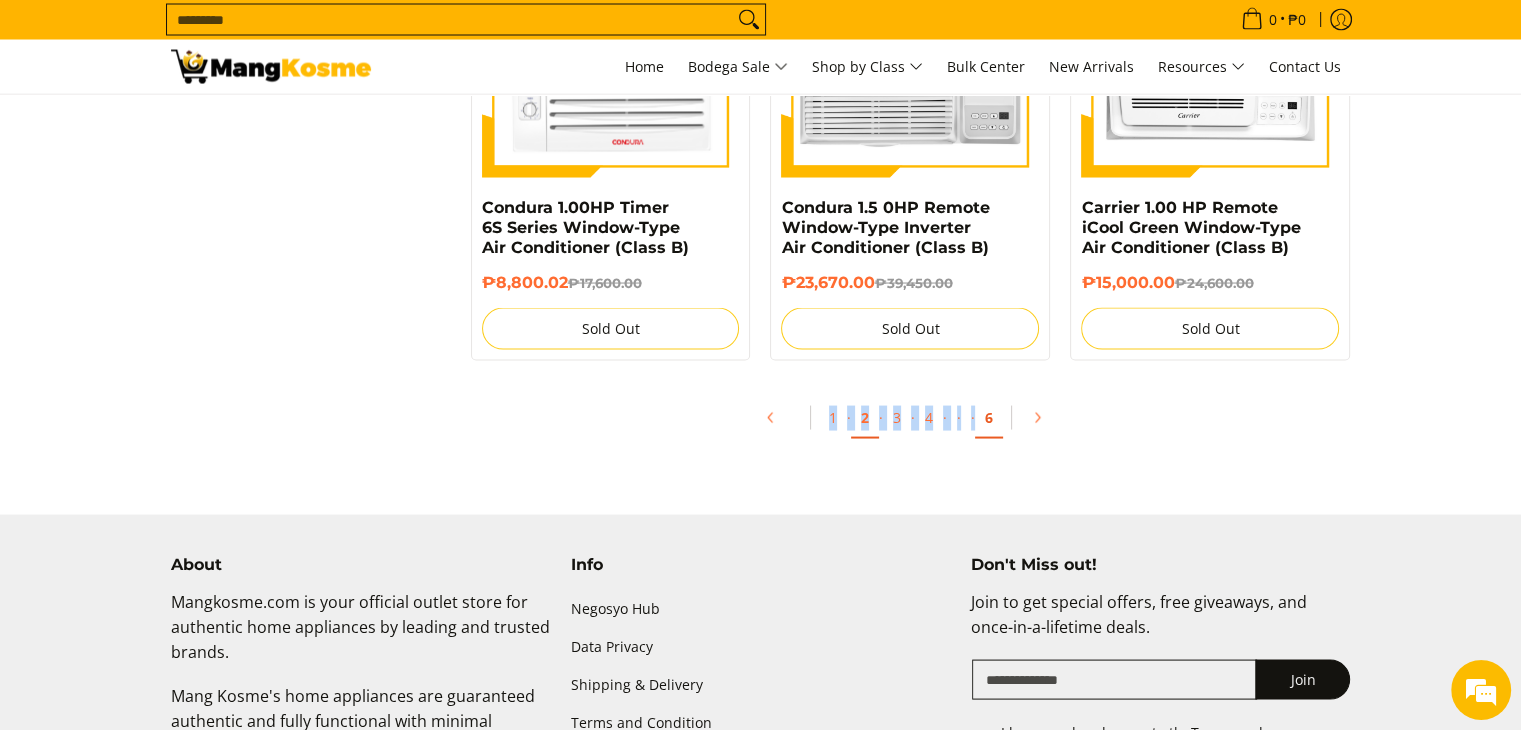 drag, startPoint x: 826, startPoint y: 386, endPoint x: 985, endPoint y: 423, distance: 163.24828 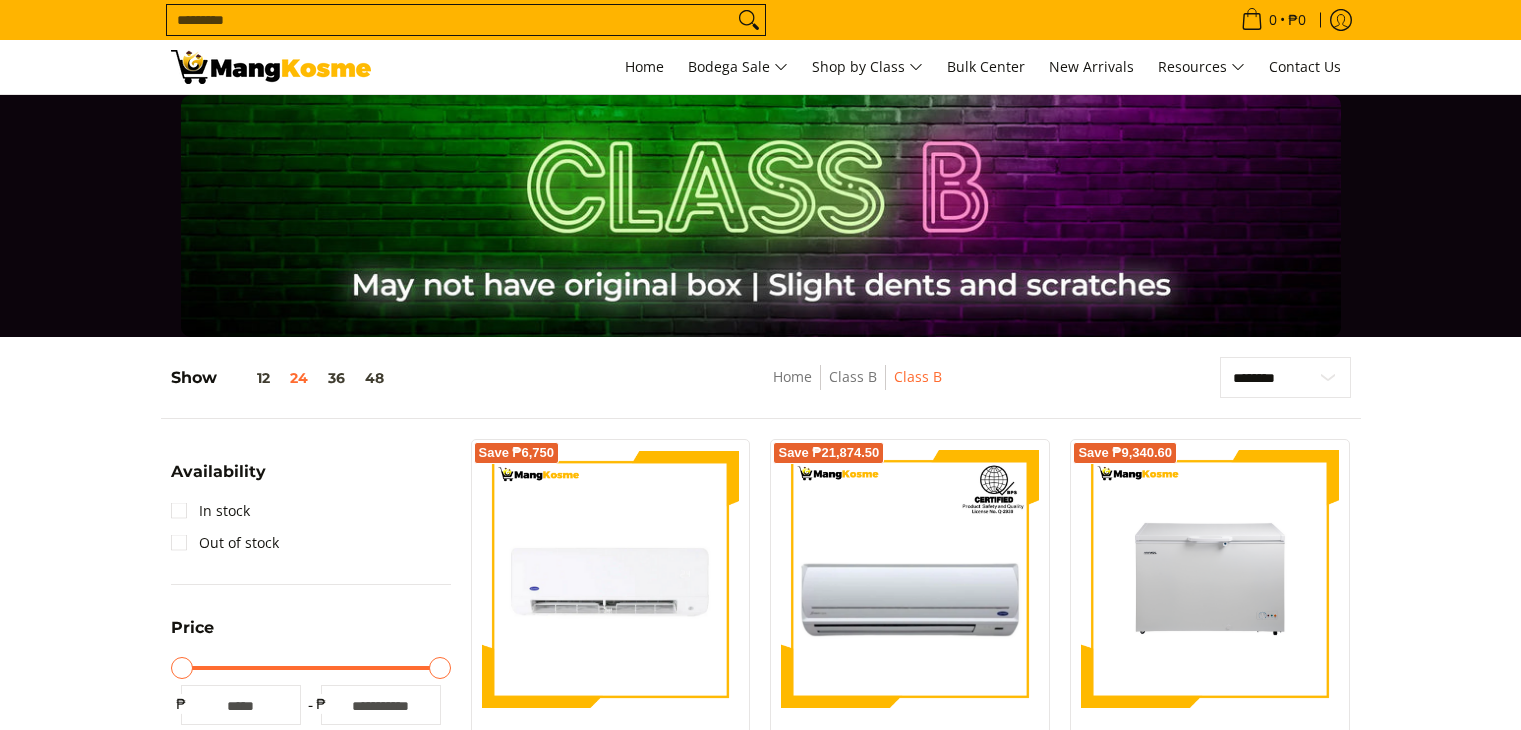 scroll, scrollTop: 84, scrollLeft: 0, axis: vertical 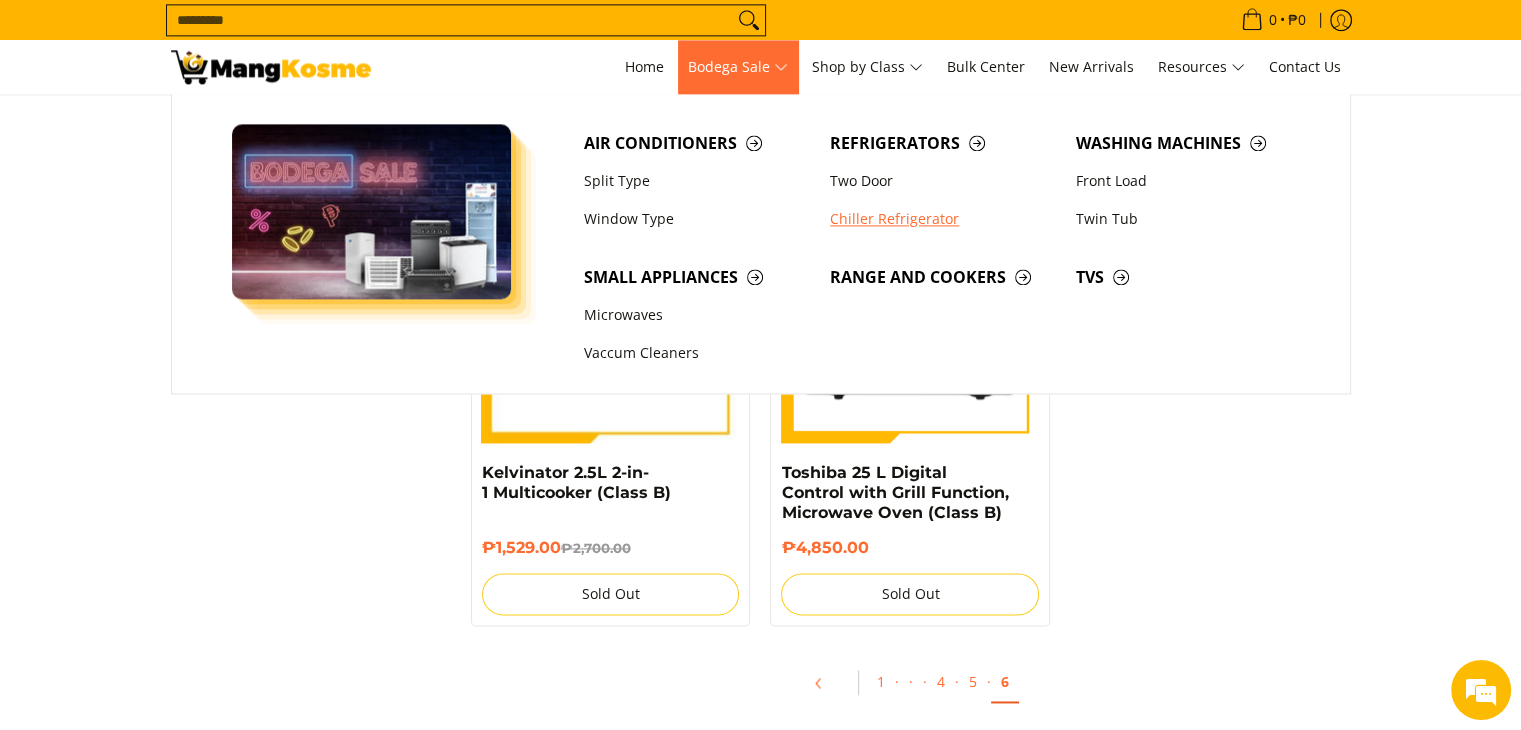 click on "Chiller Refrigerator" at bounding box center (943, 219) 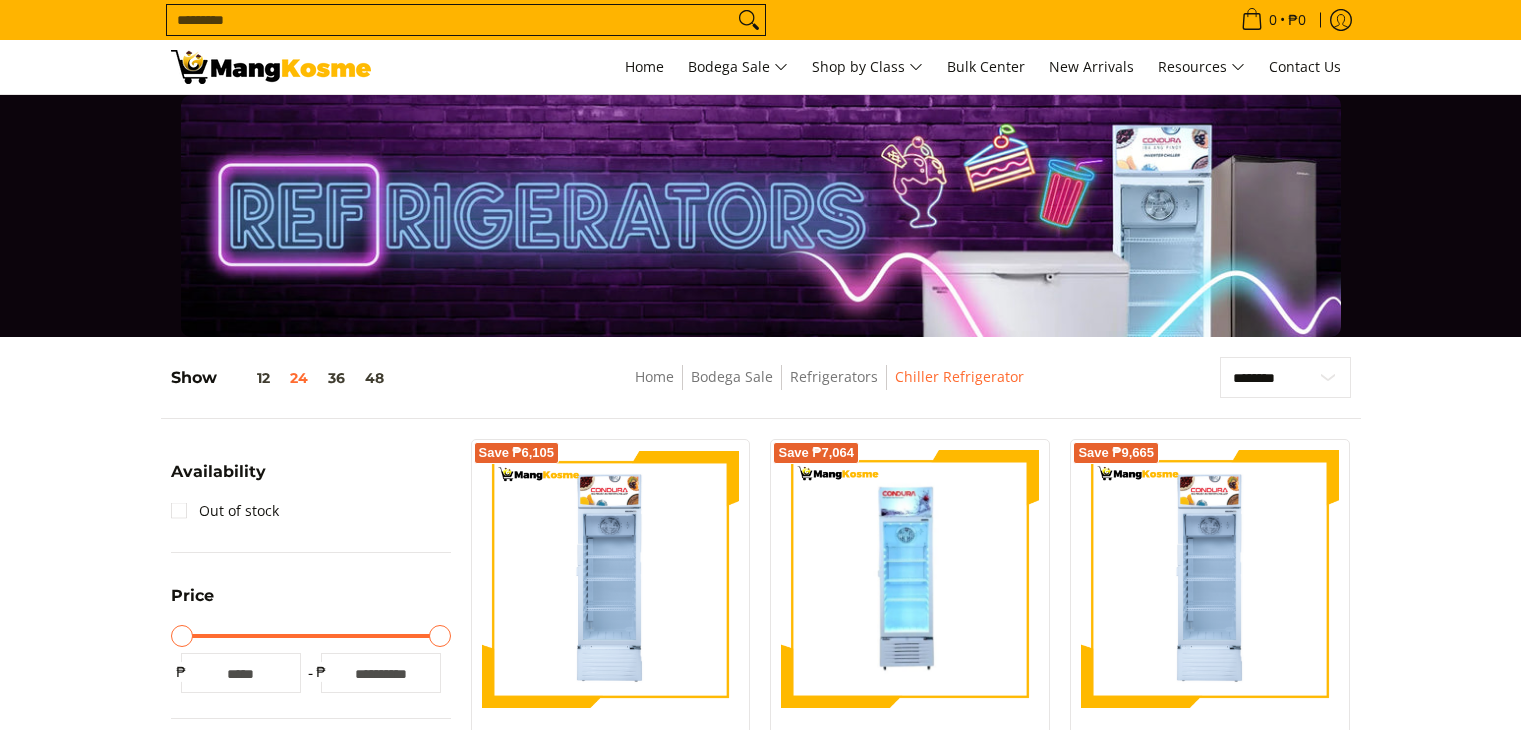scroll, scrollTop: 0, scrollLeft: 0, axis: both 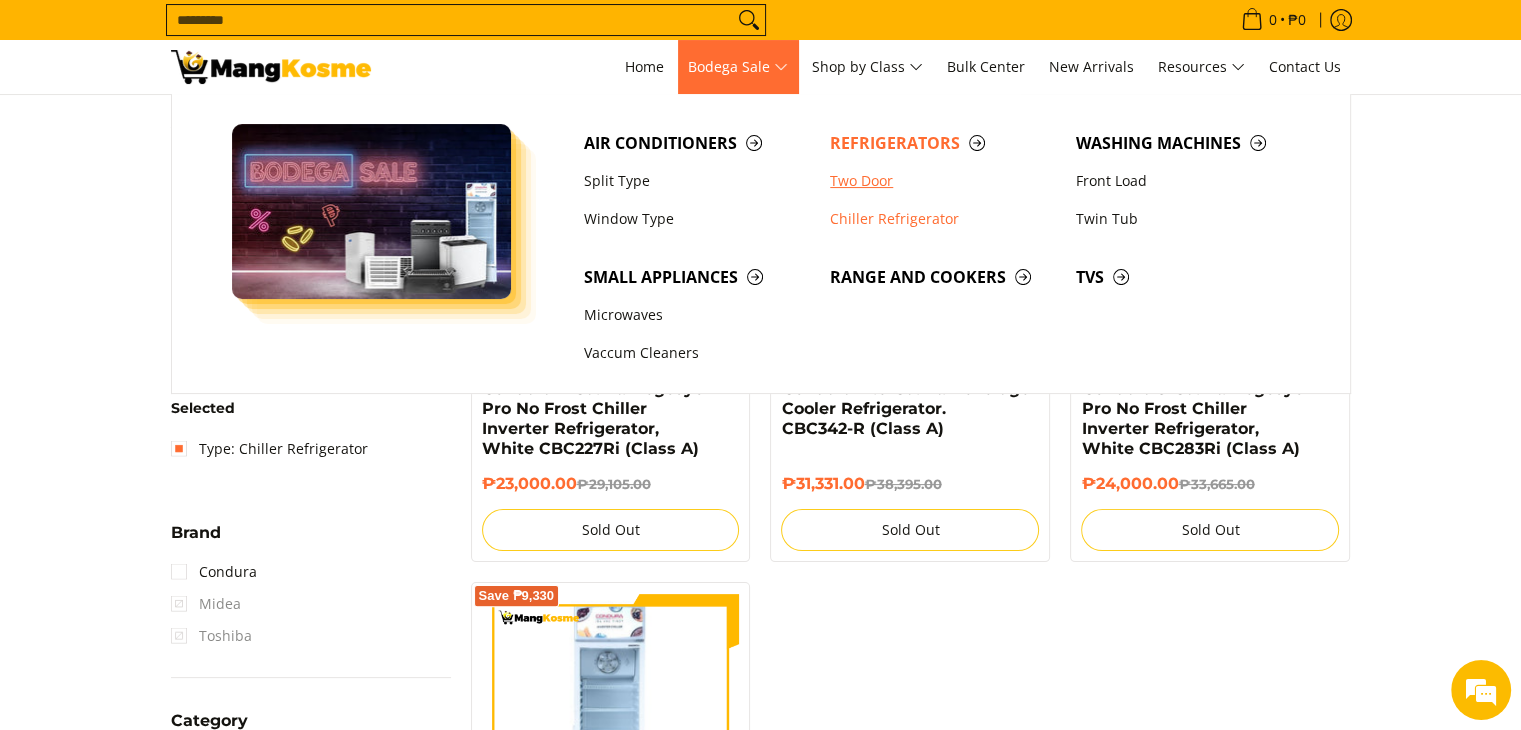 click on "Two Door" at bounding box center (943, 181) 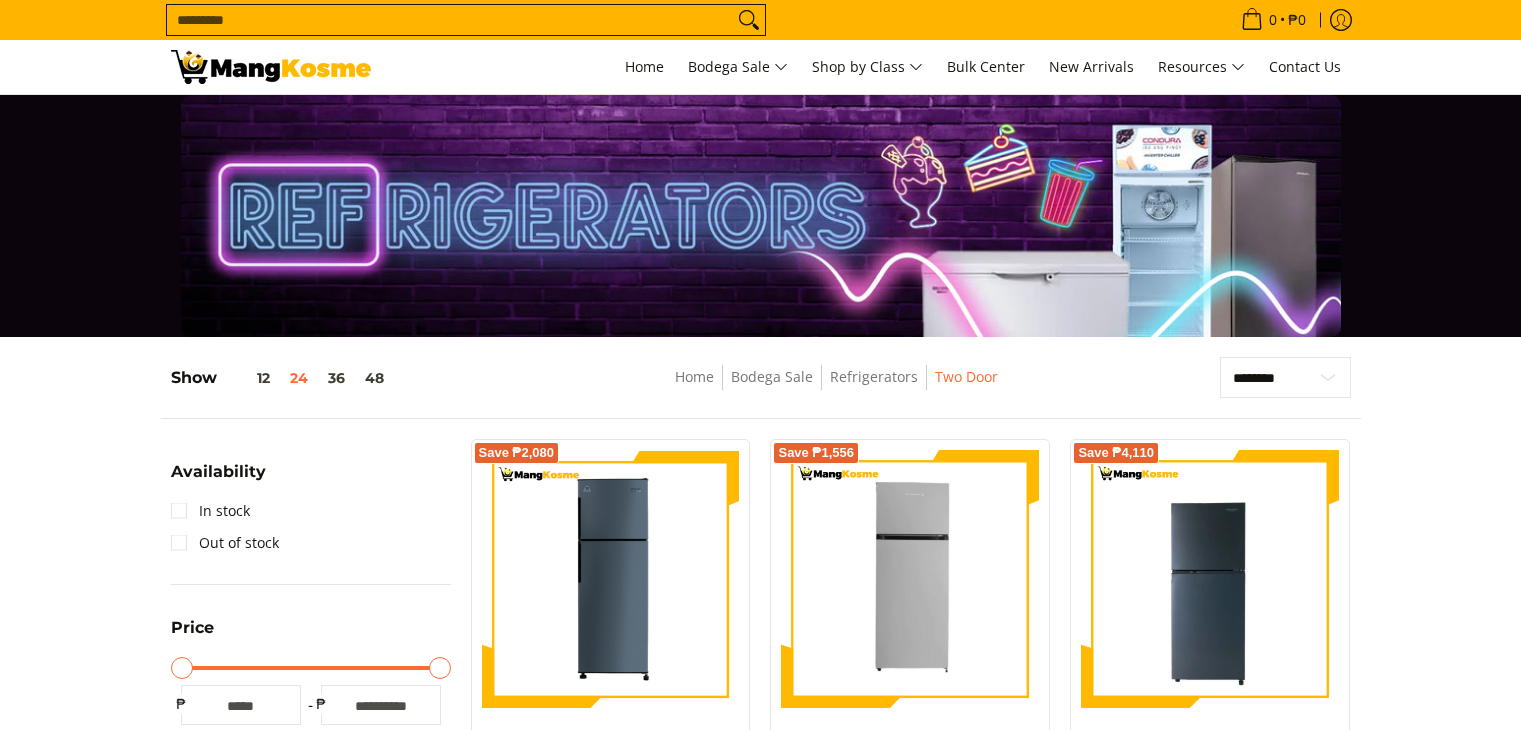 scroll, scrollTop: 0, scrollLeft: 0, axis: both 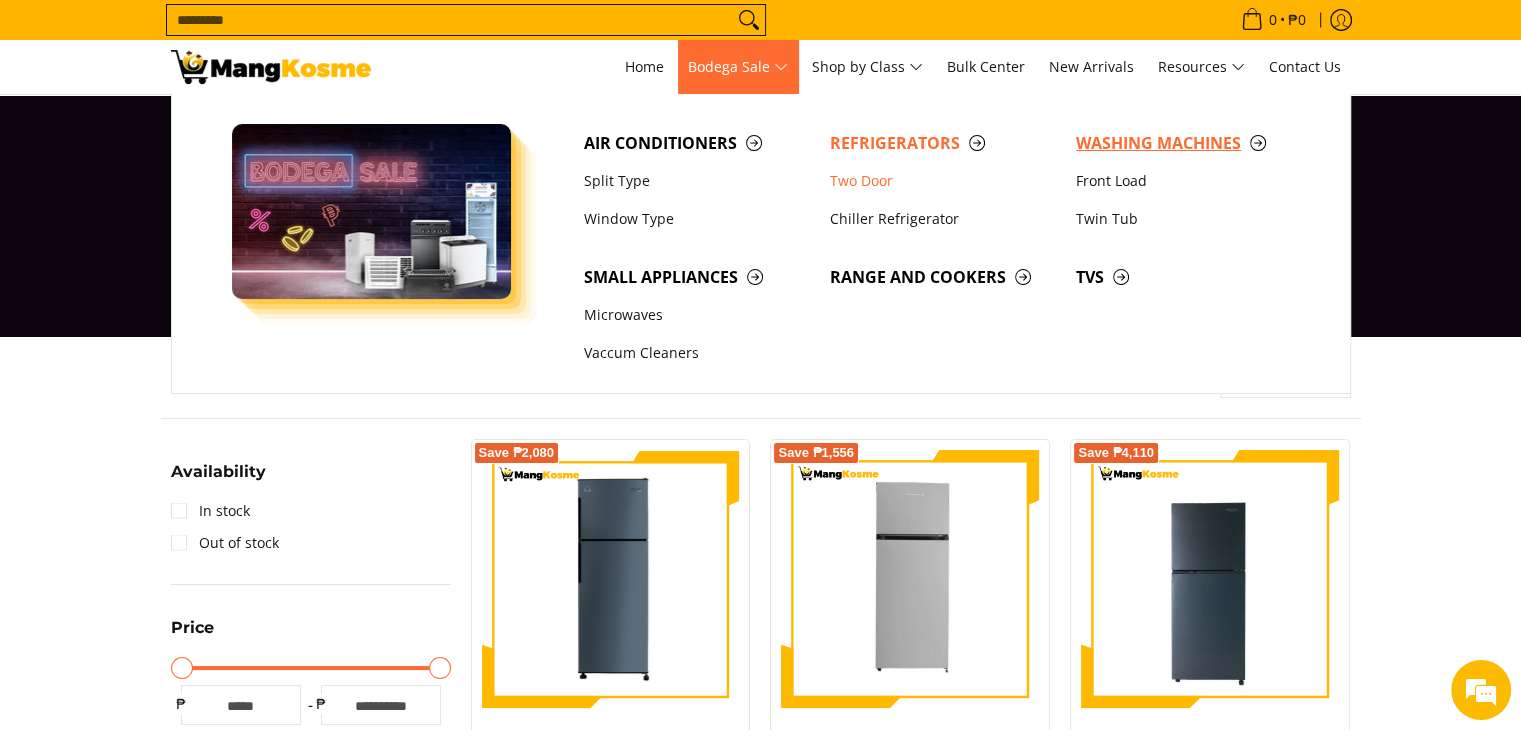 click on "Washing Machines" at bounding box center [1189, 143] 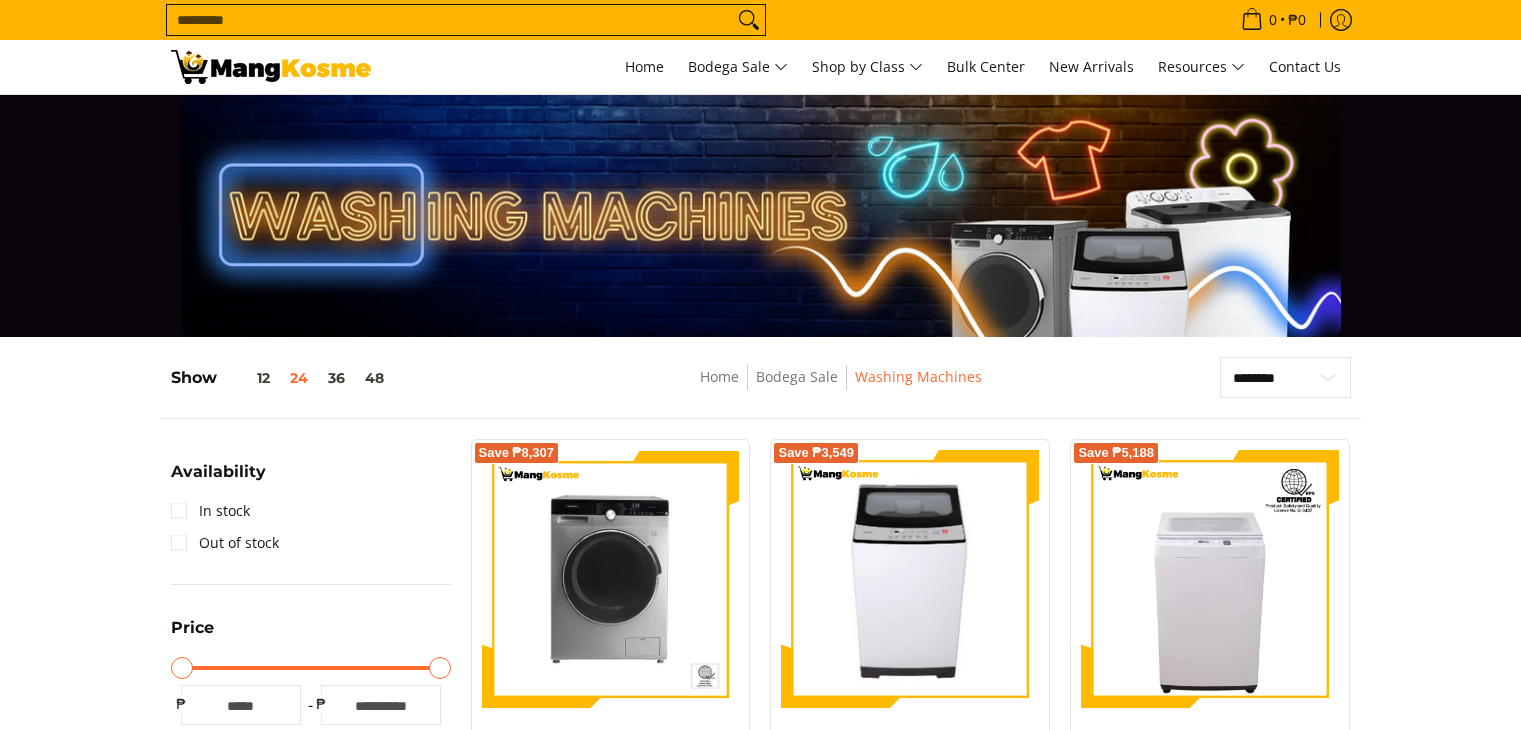 scroll, scrollTop: 548, scrollLeft: 0, axis: vertical 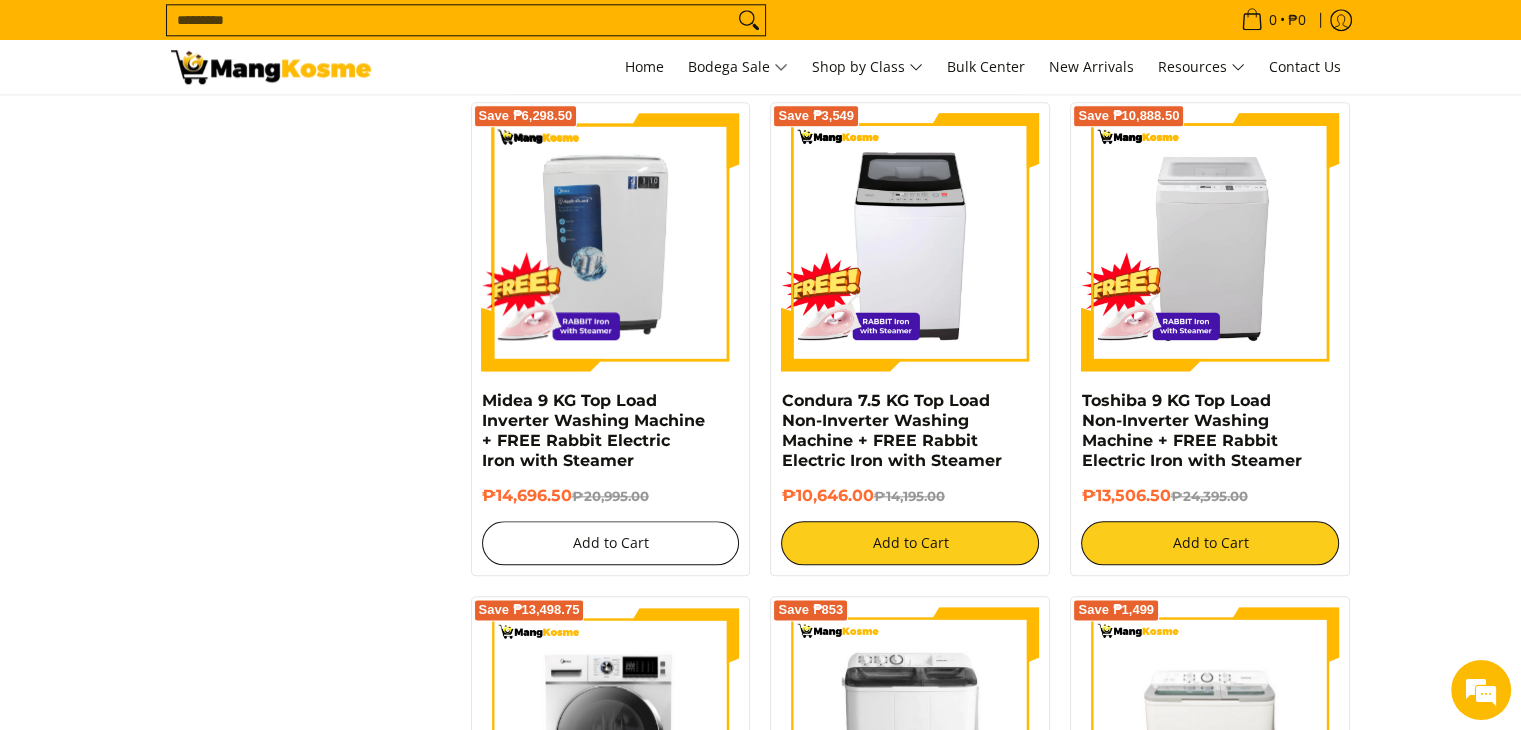 click on "Add to Cart" at bounding box center [611, 543] 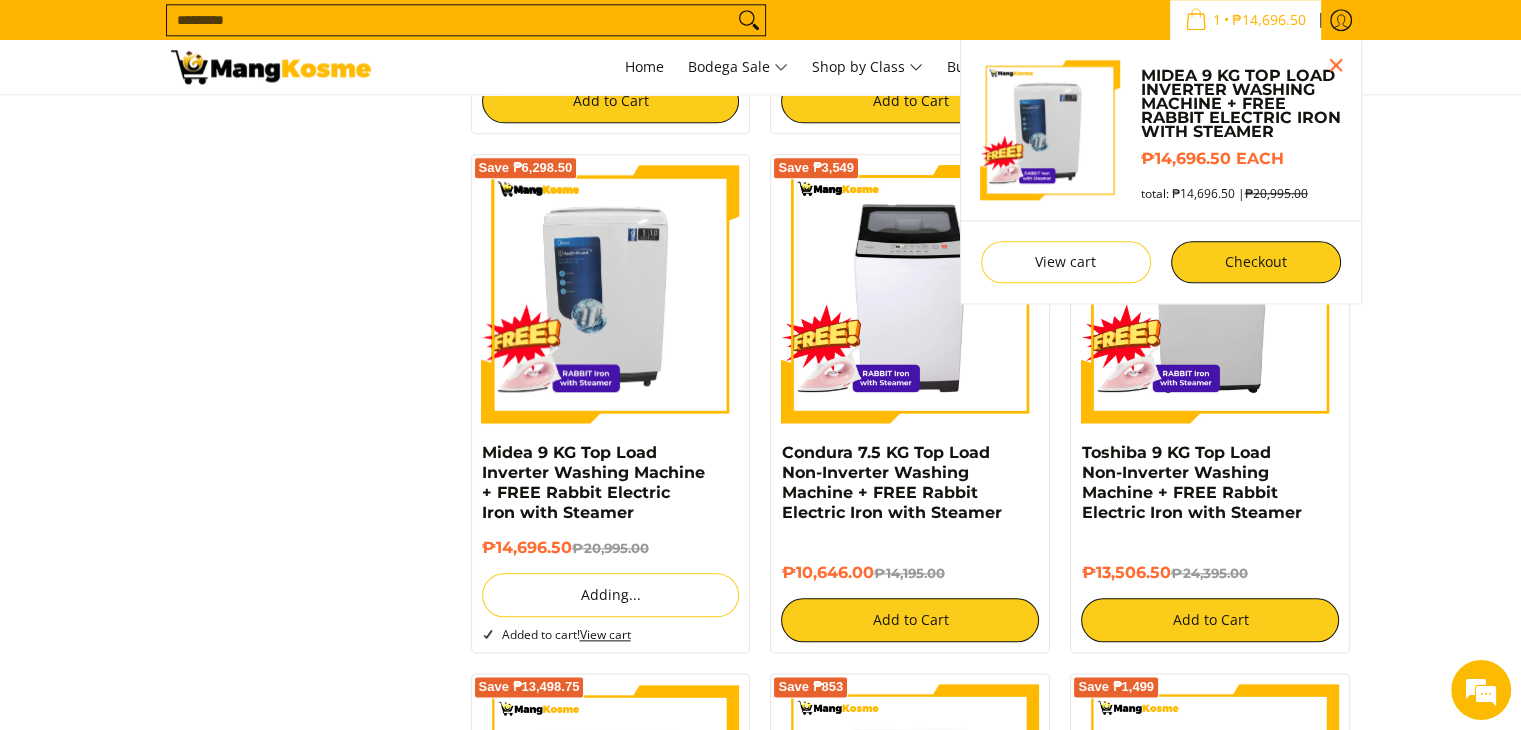 scroll, scrollTop: 2198, scrollLeft: 0, axis: vertical 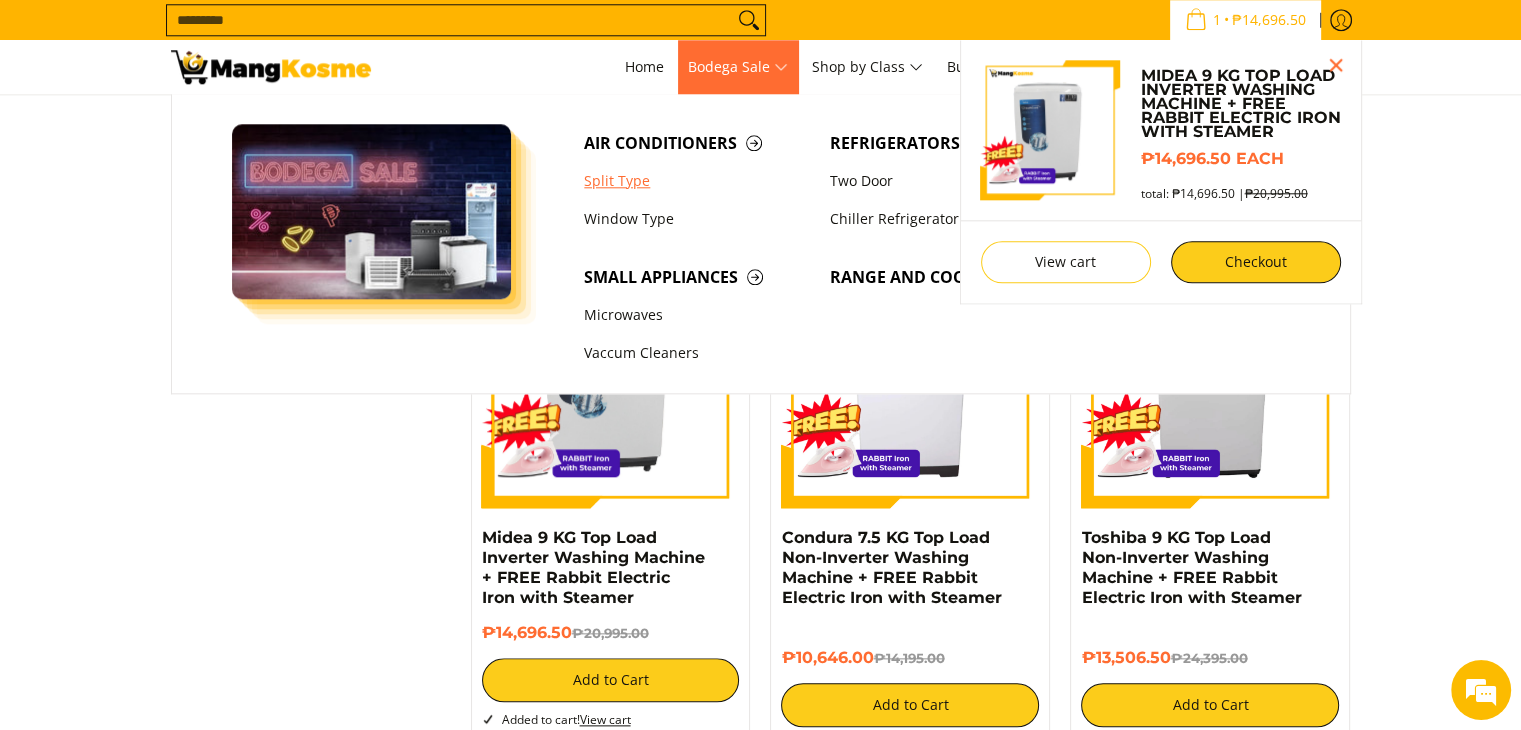 click on "Split Type" at bounding box center (697, 181) 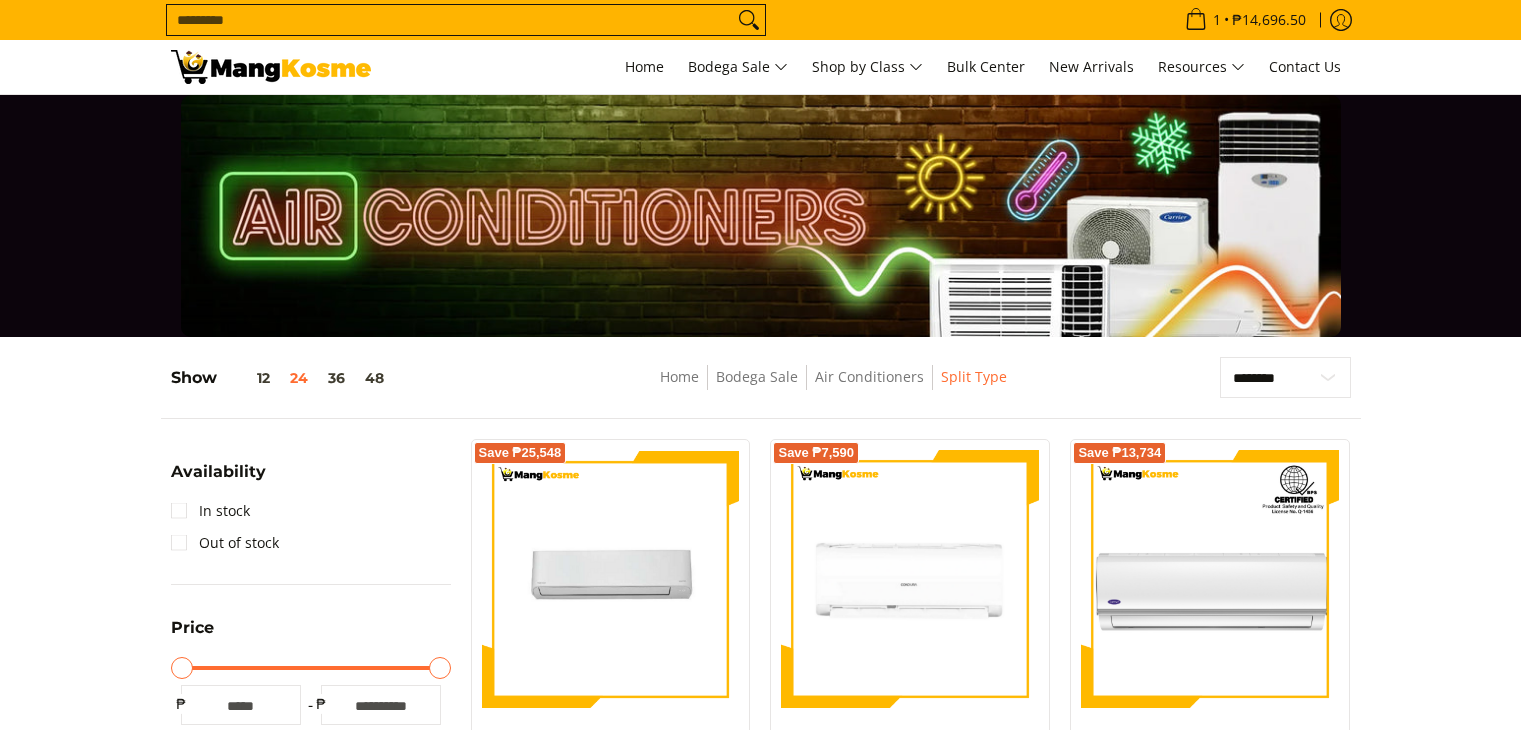 scroll, scrollTop: 0, scrollLeft: 0, axis: both 